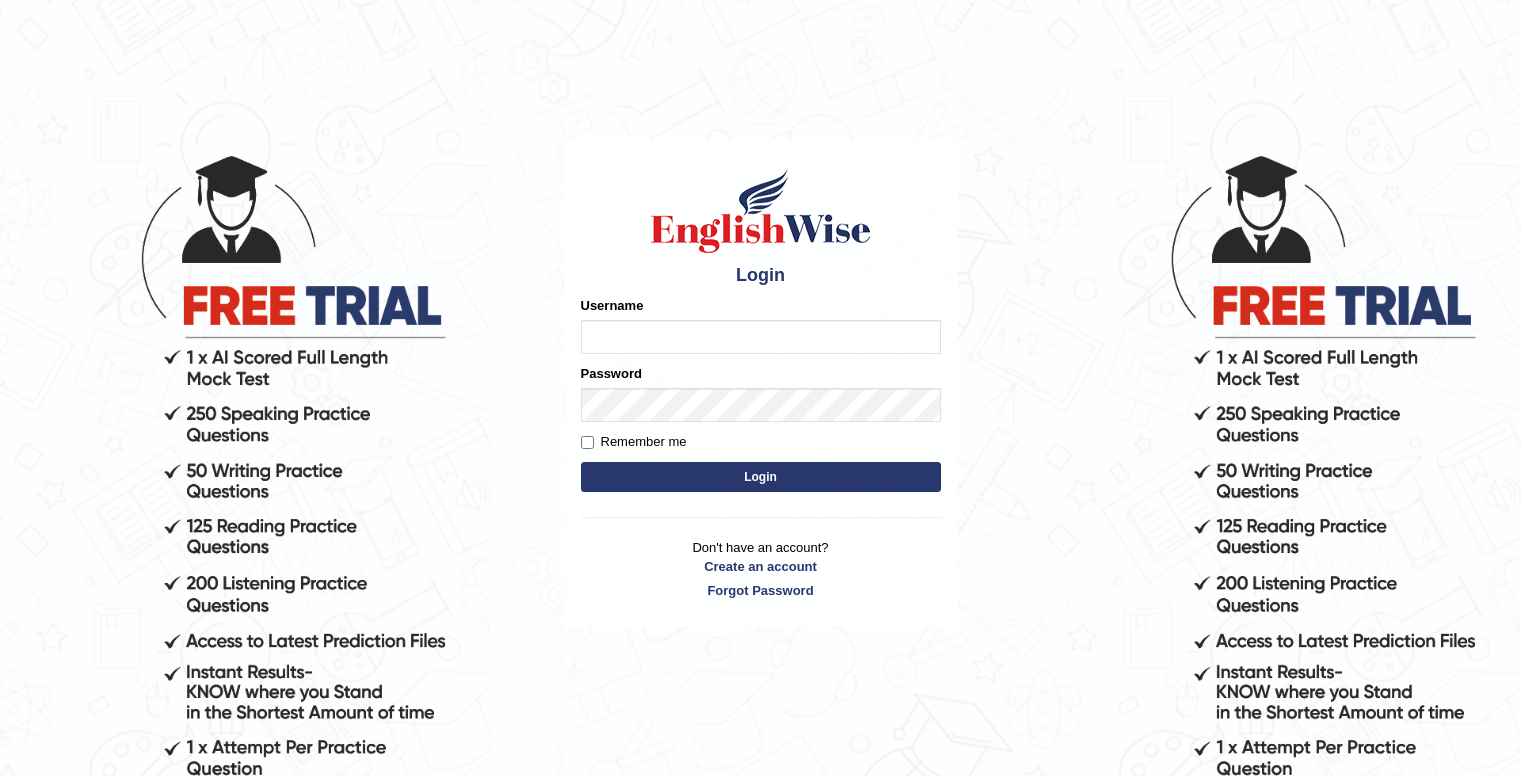 scroll, scrollTop: 0, scrollLeft: 0, axis: both 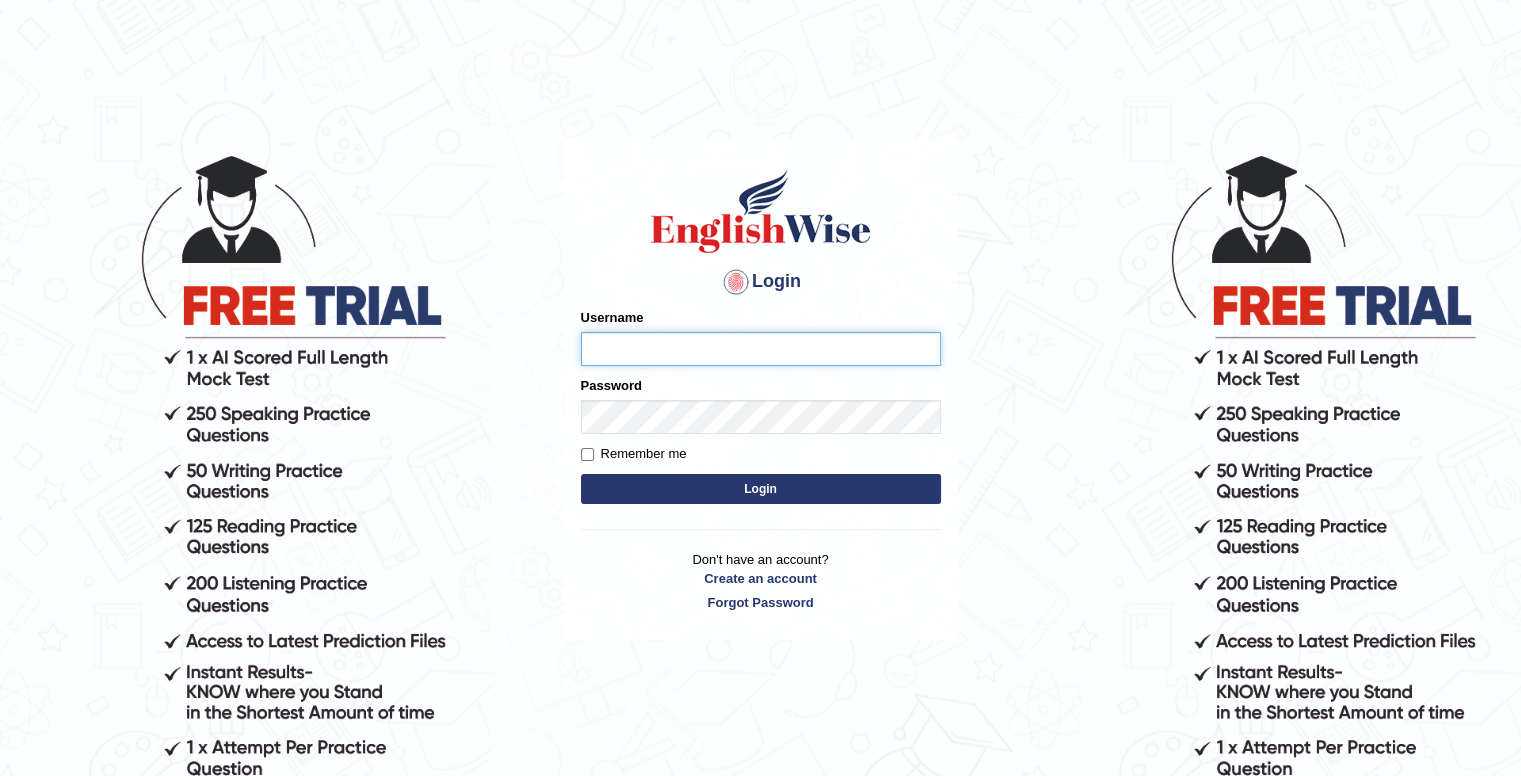 type on "0457219475" 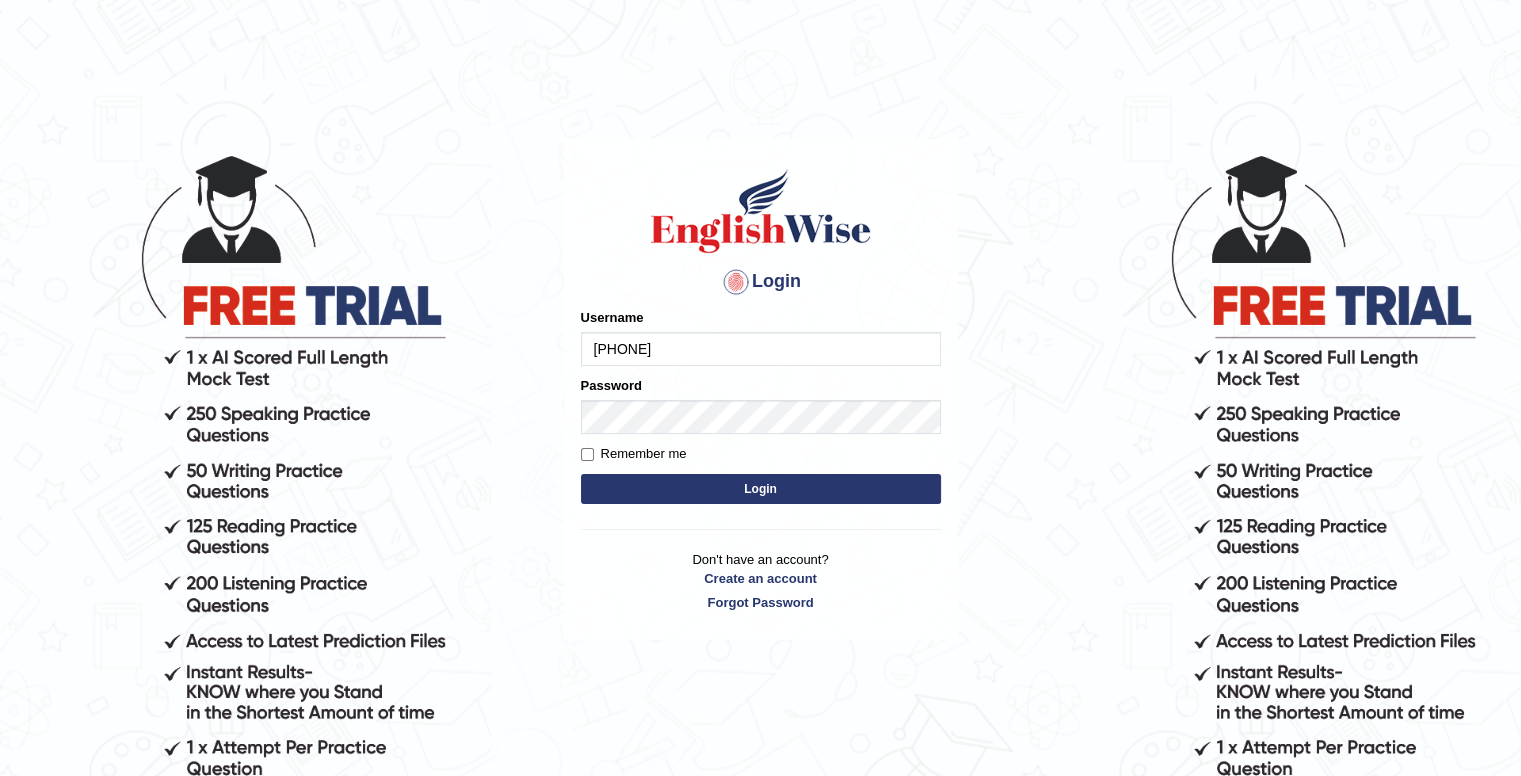click on "Login
Please fix the following errors:
Username
0457219475
Password
Remember me
Login
Don't have an account?
Create an account
Forgot Password
2025 ©  English Wise.  All Rights Reserved  Back to English Wise" at bounding box center (760, 464) 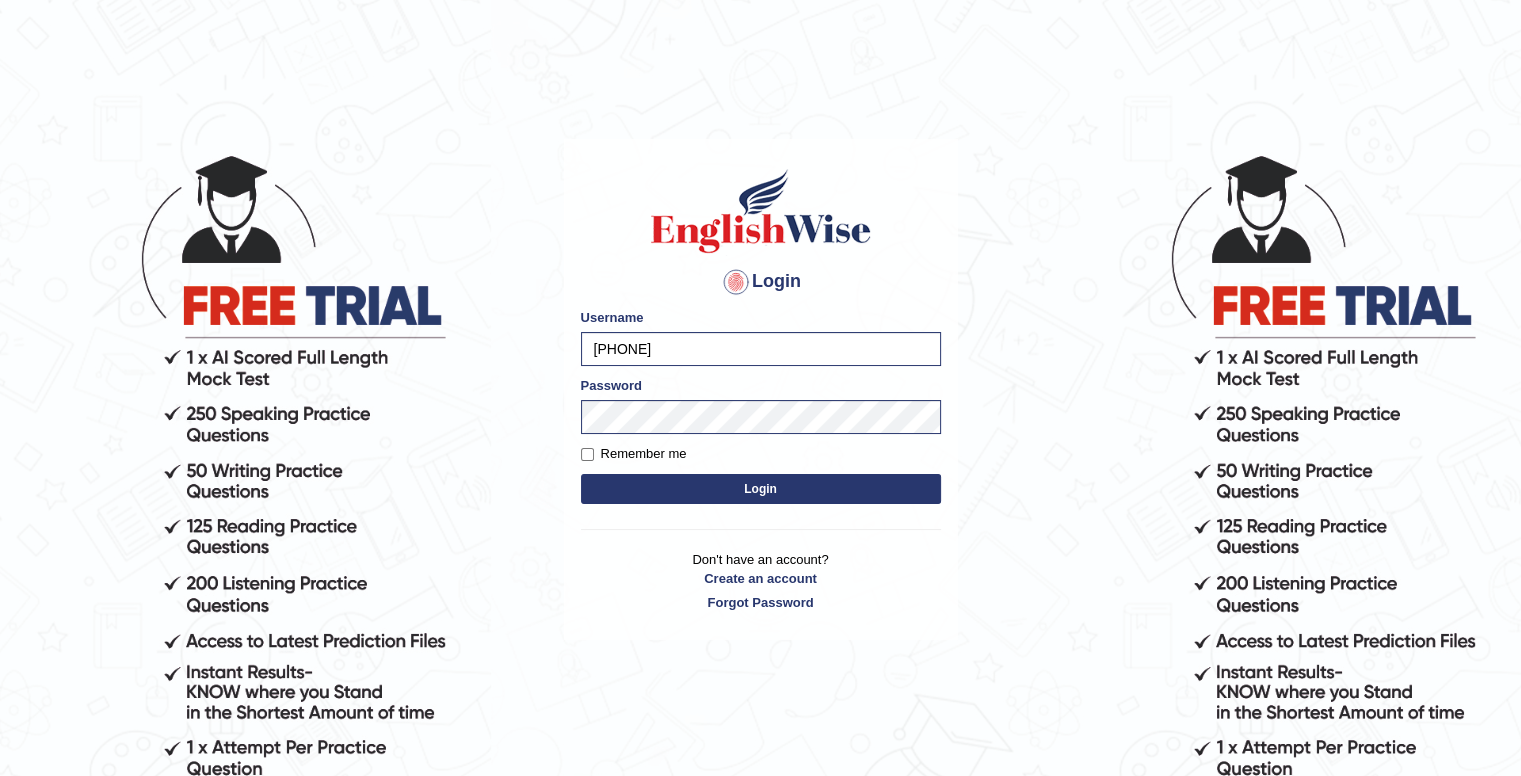click on "Login" at bounding box center (761, 489) 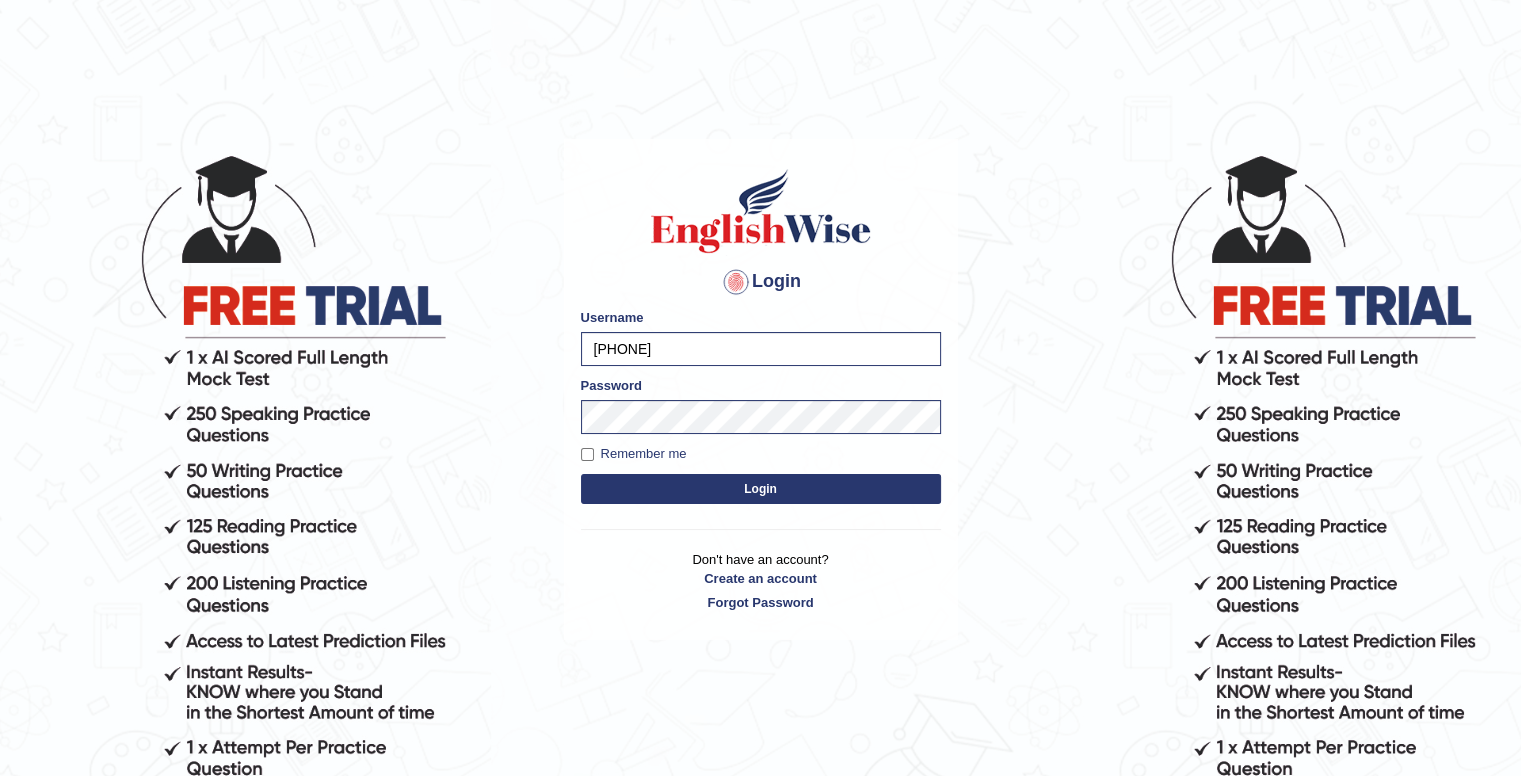 click on "Login" at bounding box center [761, 489] 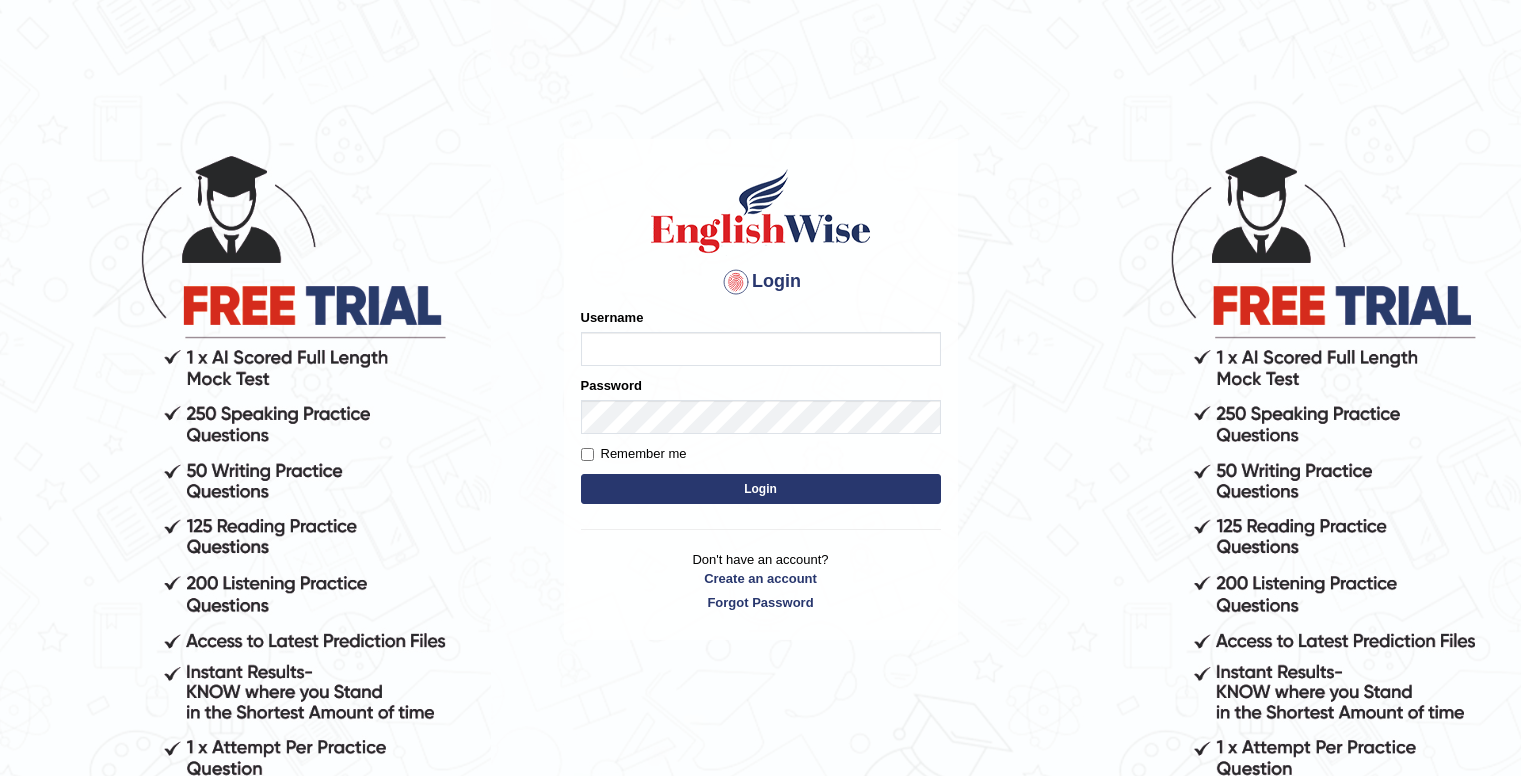scroll, scrollTop: 0, scrollLeft: 0, axis: both 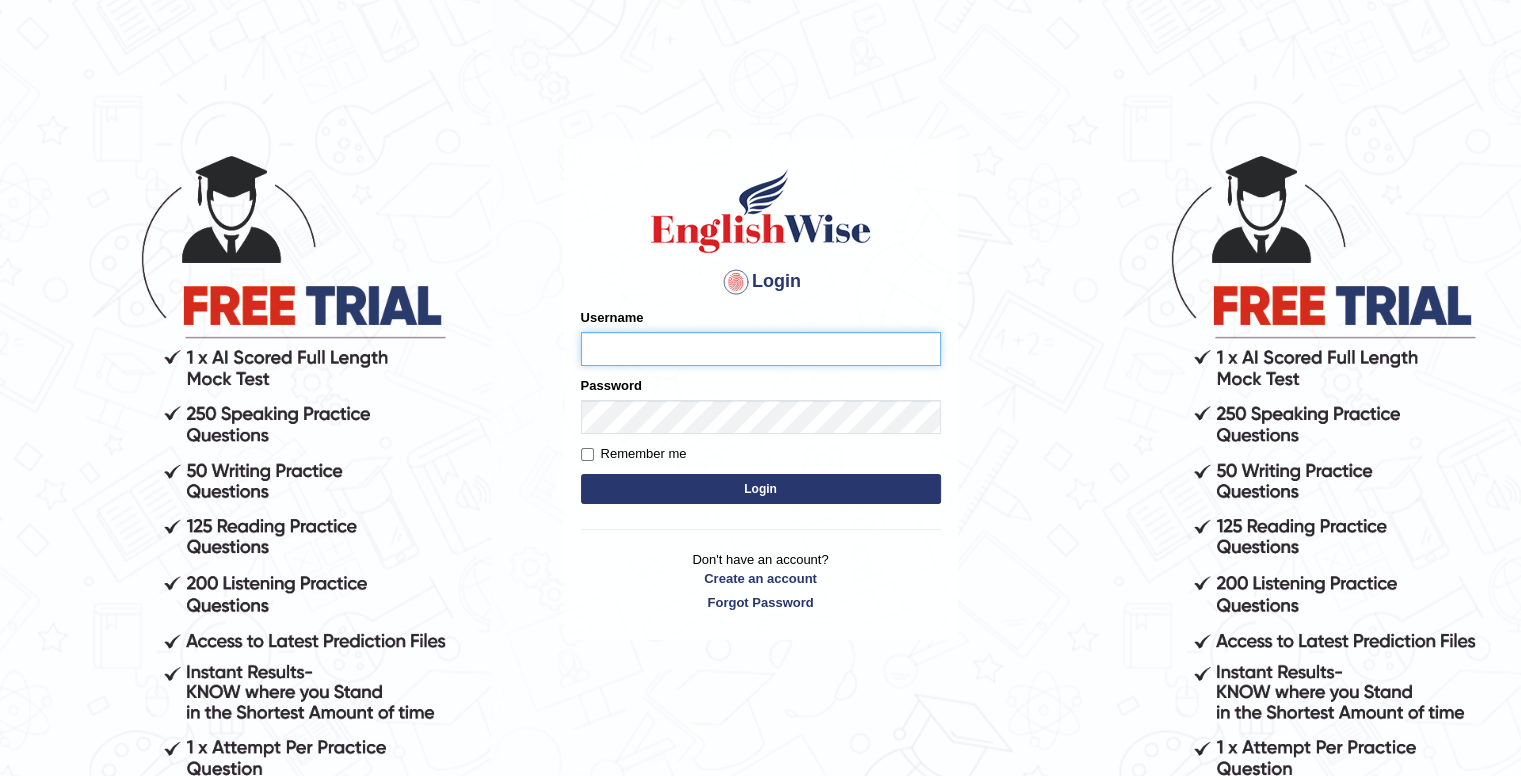 type on "0457219475" 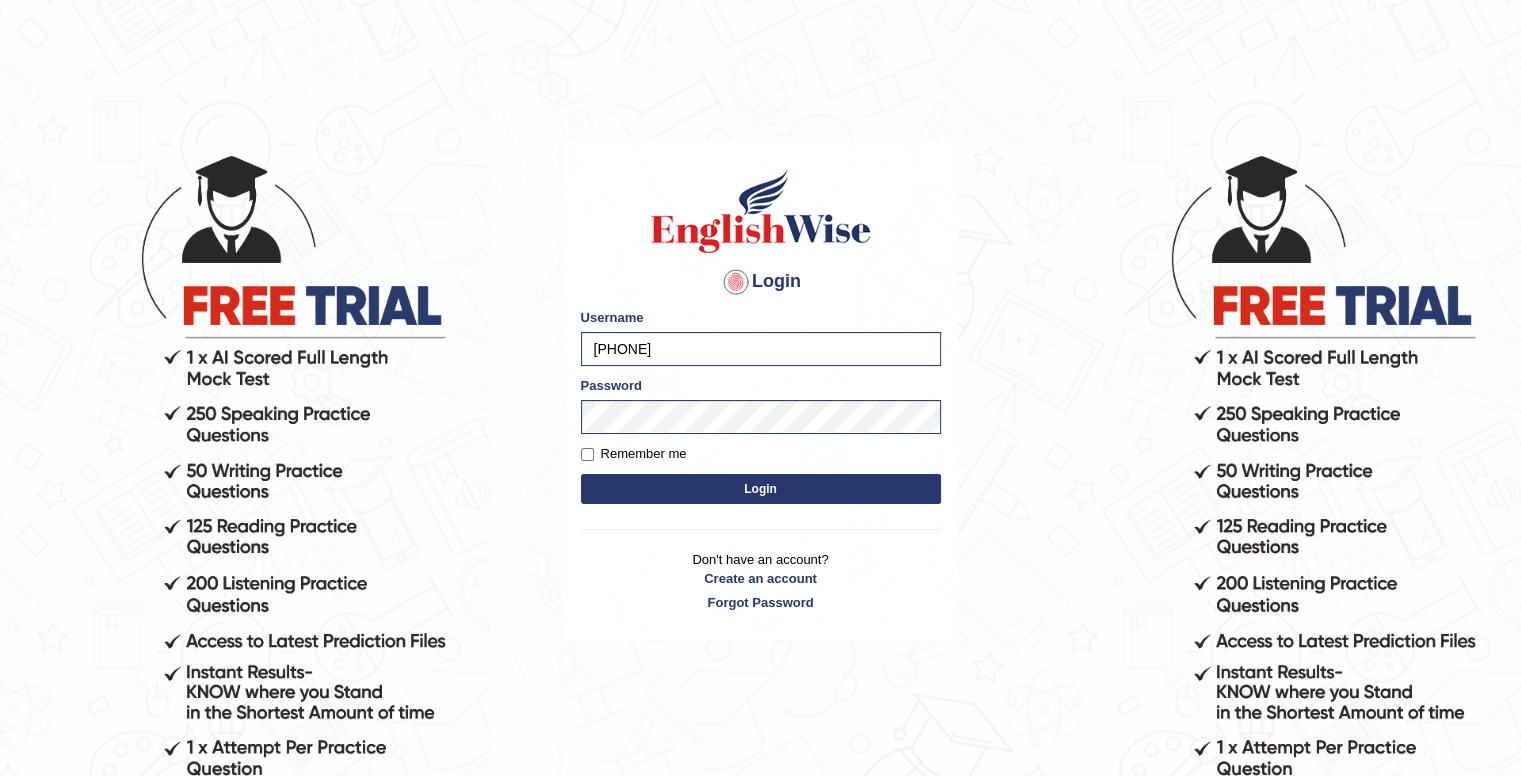 click on "Login" at bounding box center [761, 489] 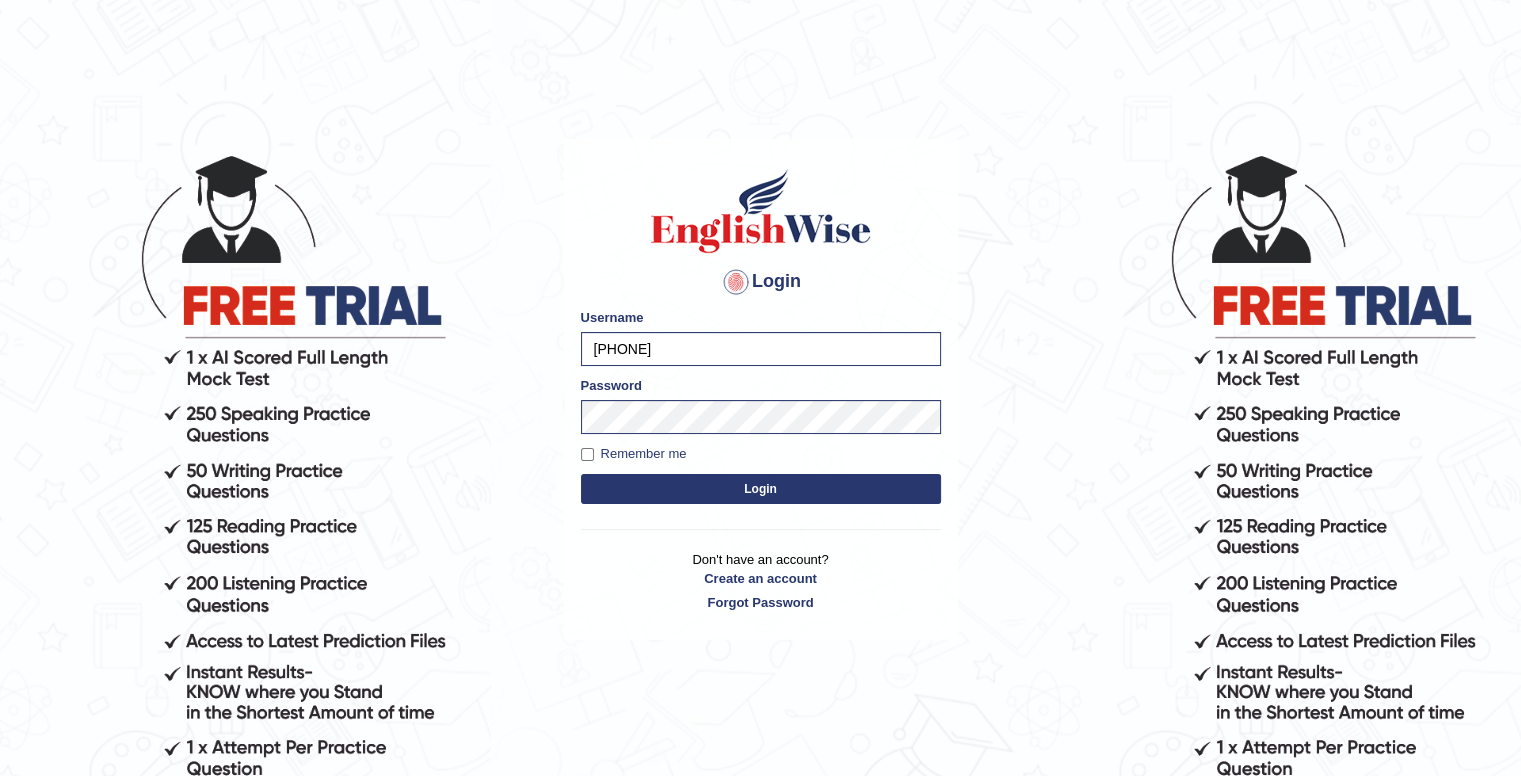 click on "Login" at bounding box center [761, 489] 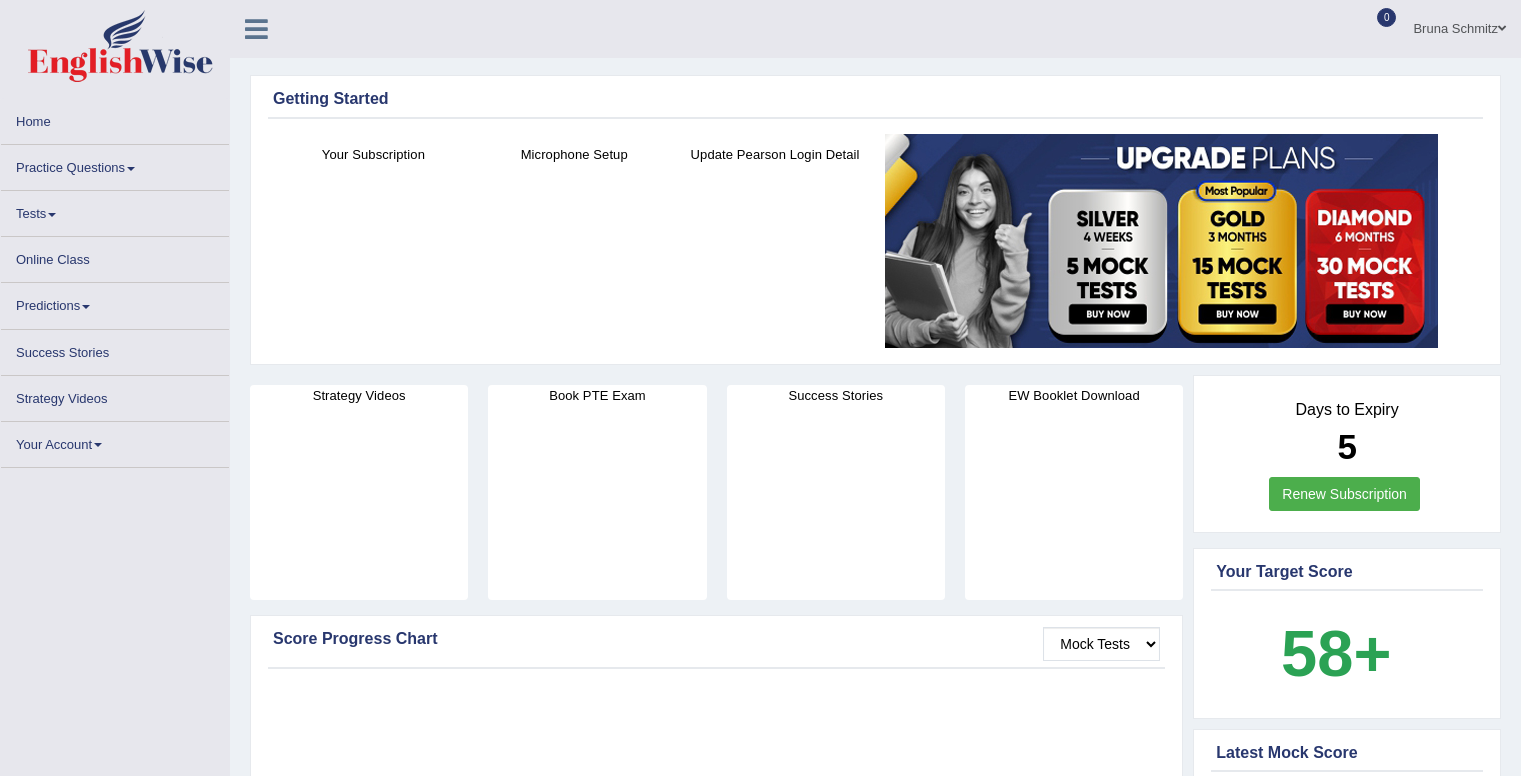 scroll, scrollTop: 0, scrollLeft: 0, axis: both 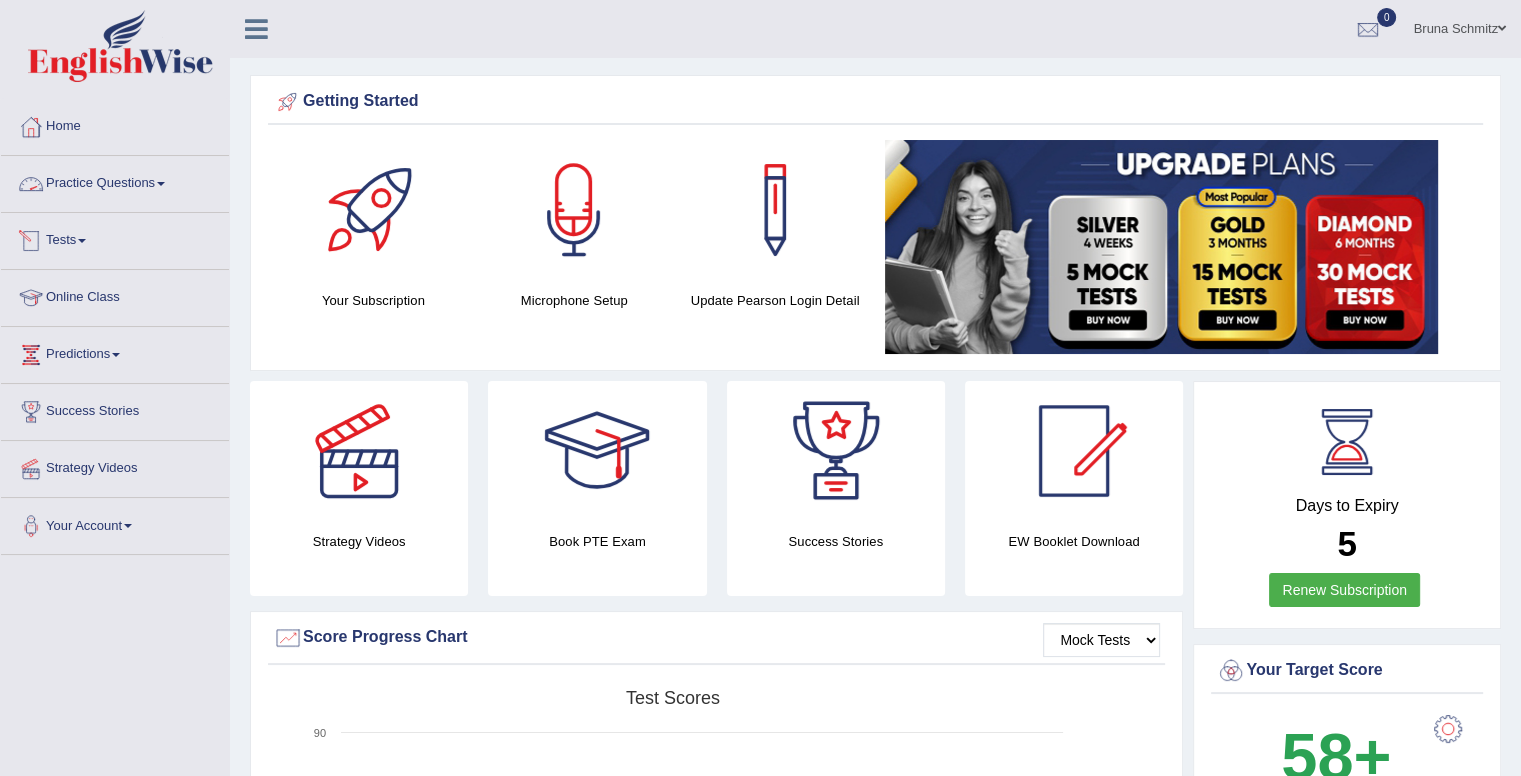 click on "Practice Questions" at bounding box center [115, 181] 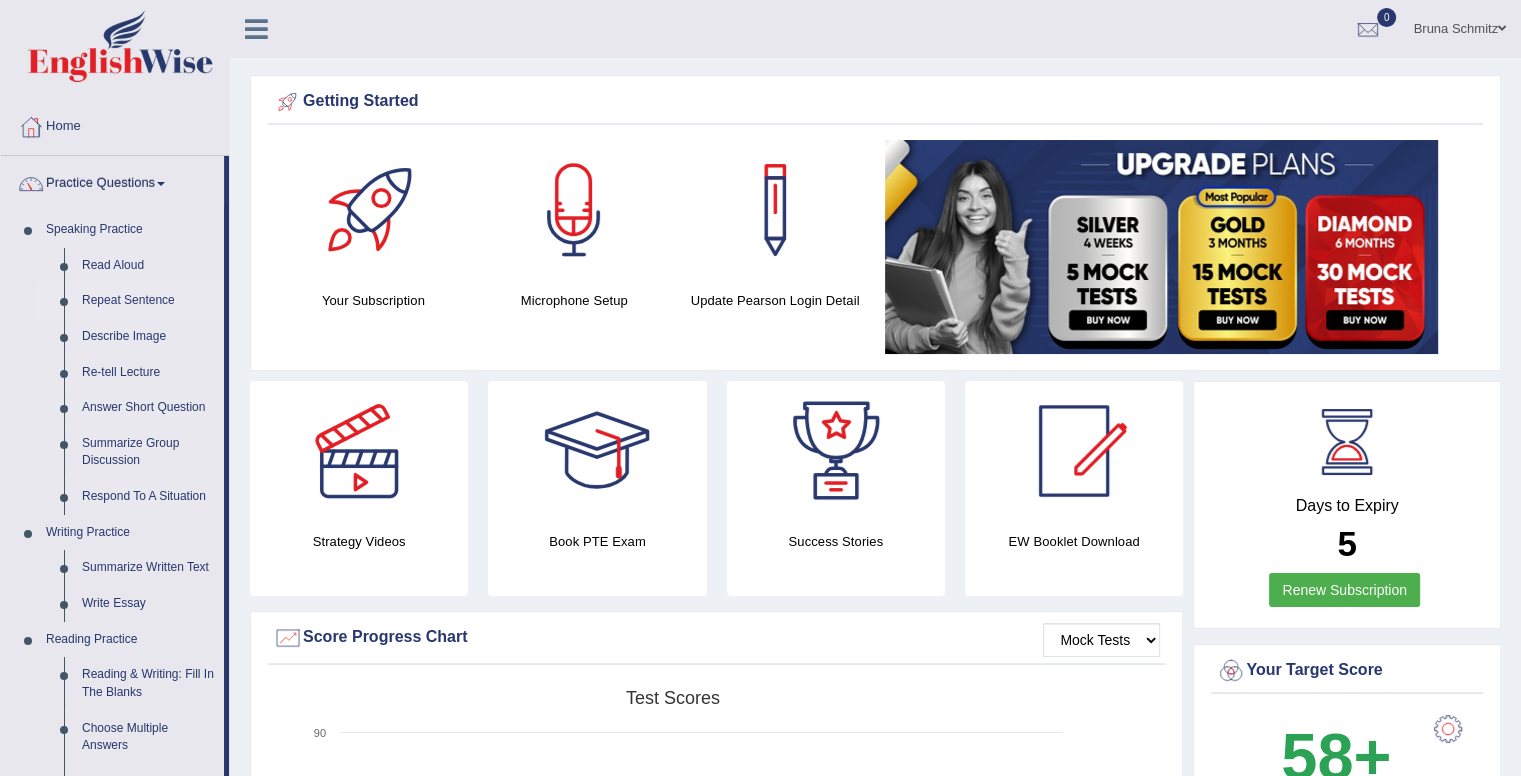 click on "Repeat Sentence" at bounding box center (148, 301) 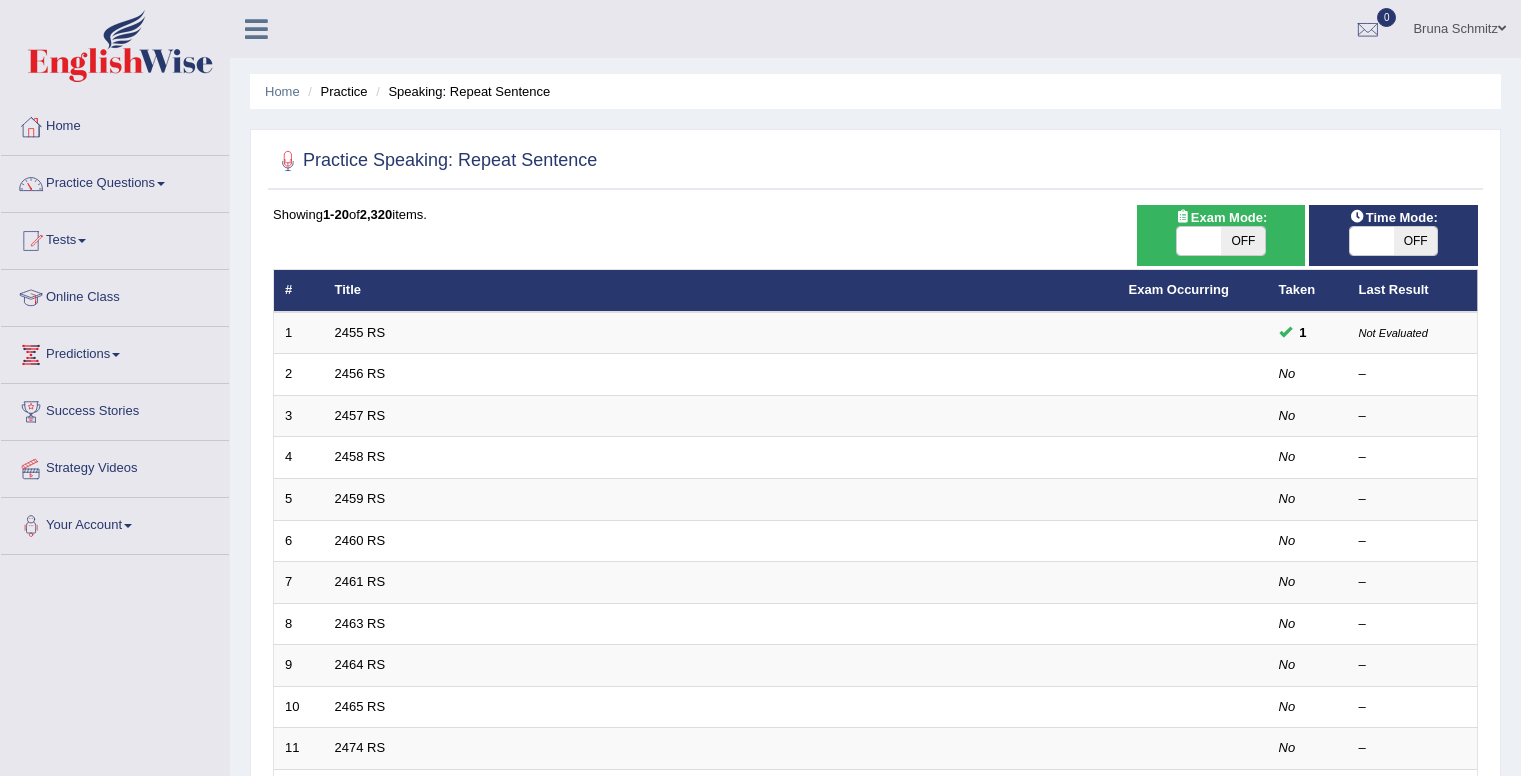scroll, scrollTop: 0, scrollLeft: 0, axis: both 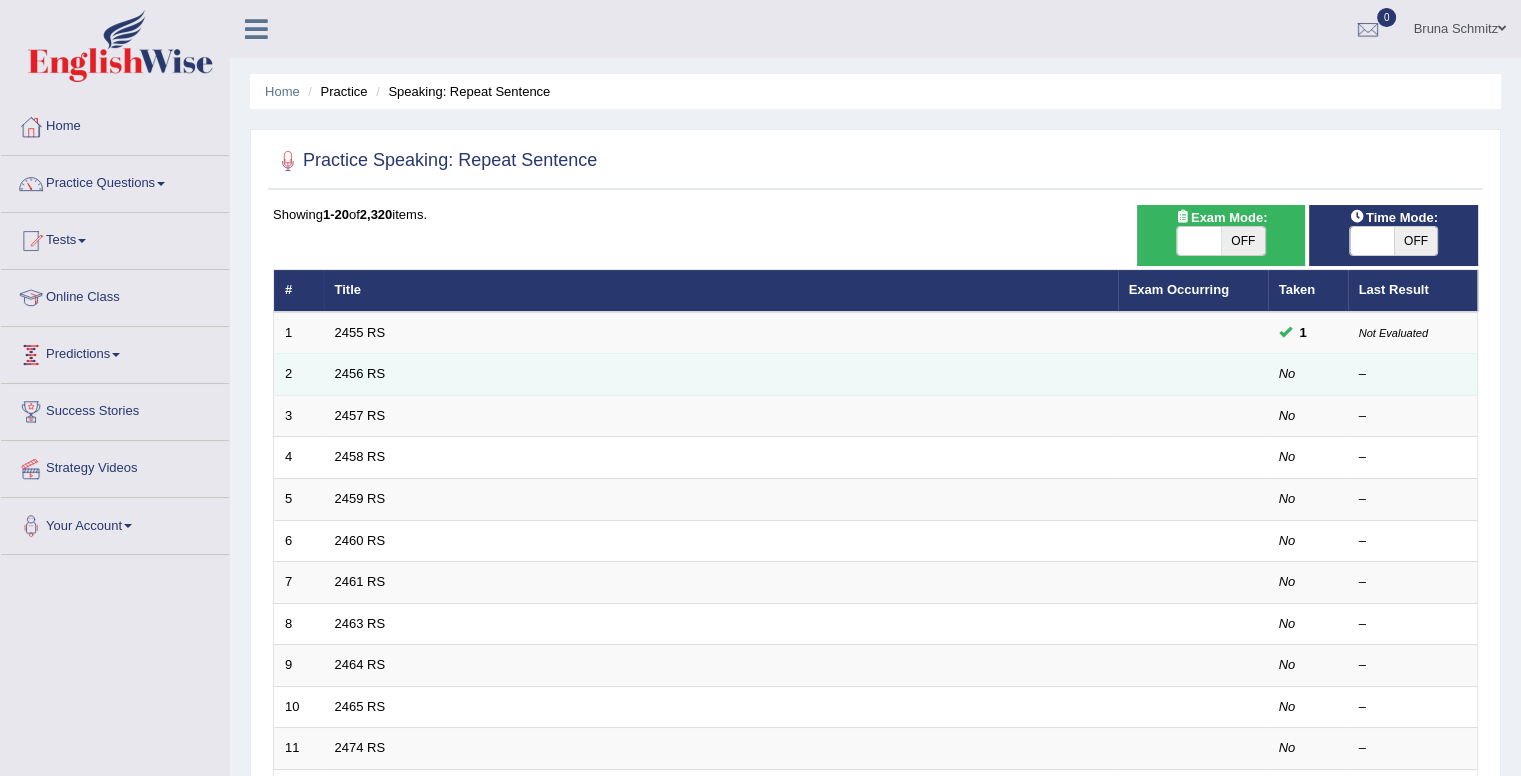 click on "2456 RS" at bounding box center [721, 375] 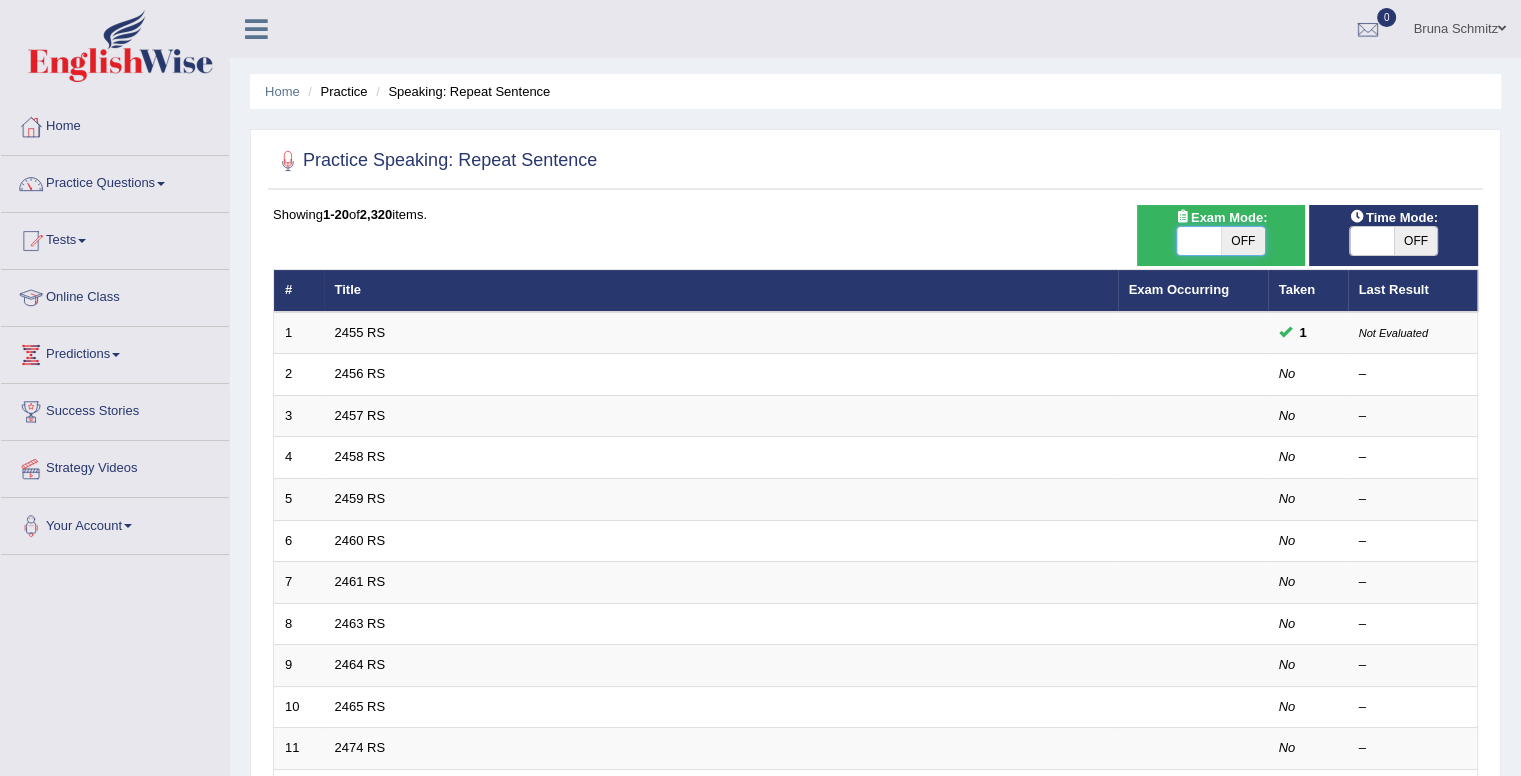 click at bounding box center (1199, 241) 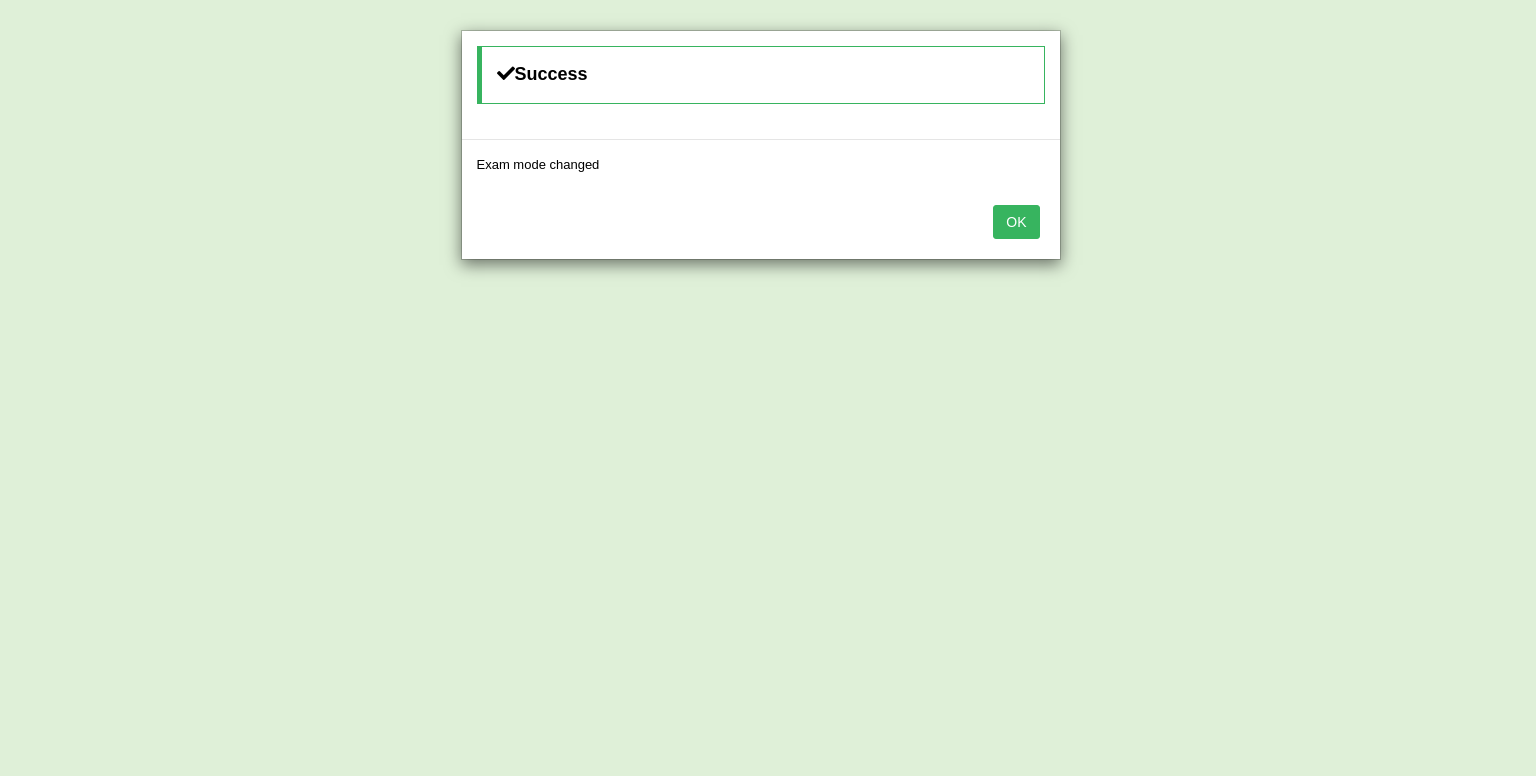 click on "OK" at bounding box center [761, 224] 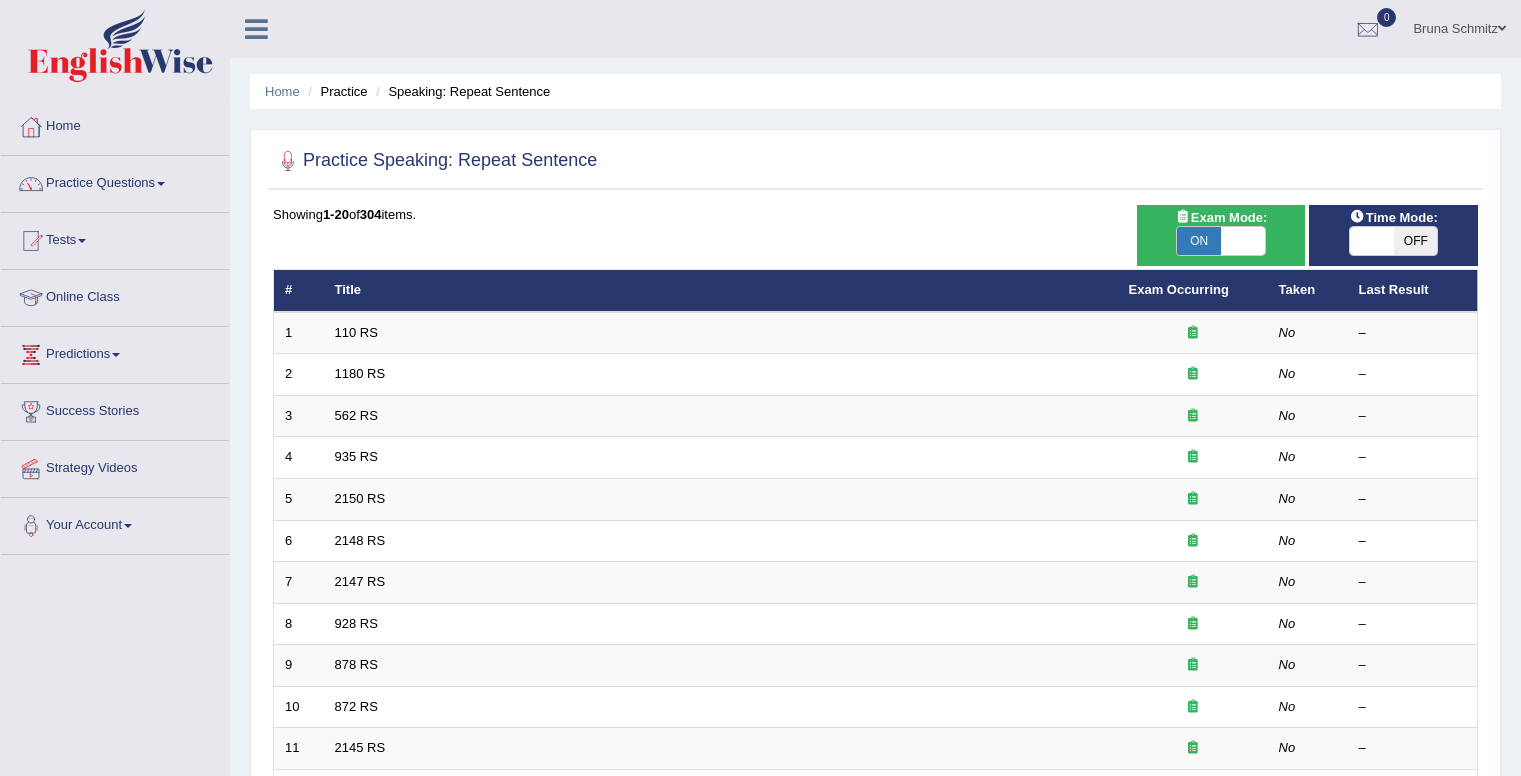 scroll, scrollTop: 0, scrollLeft: 0, axis: both 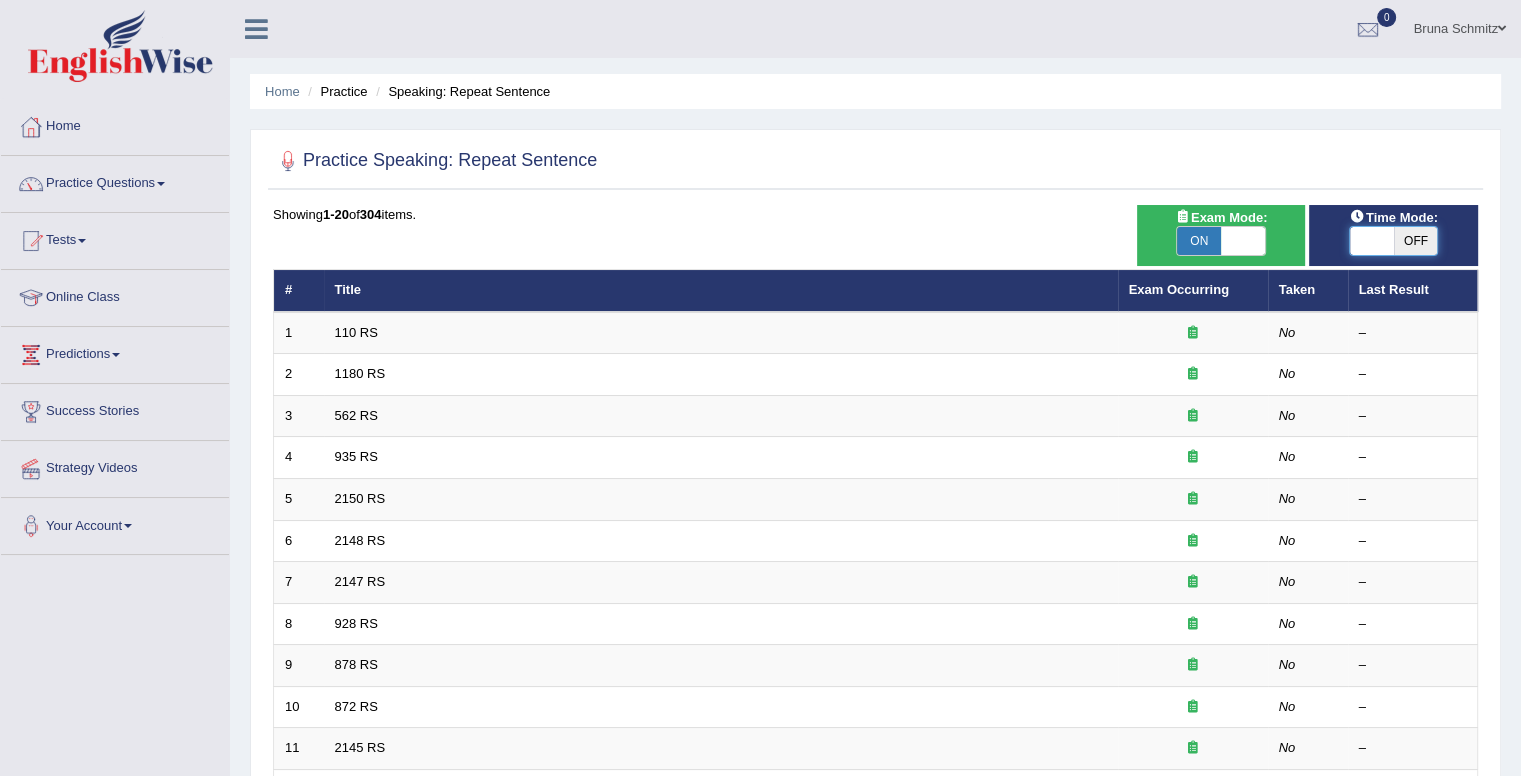 click at bounding box center (1372, 241) 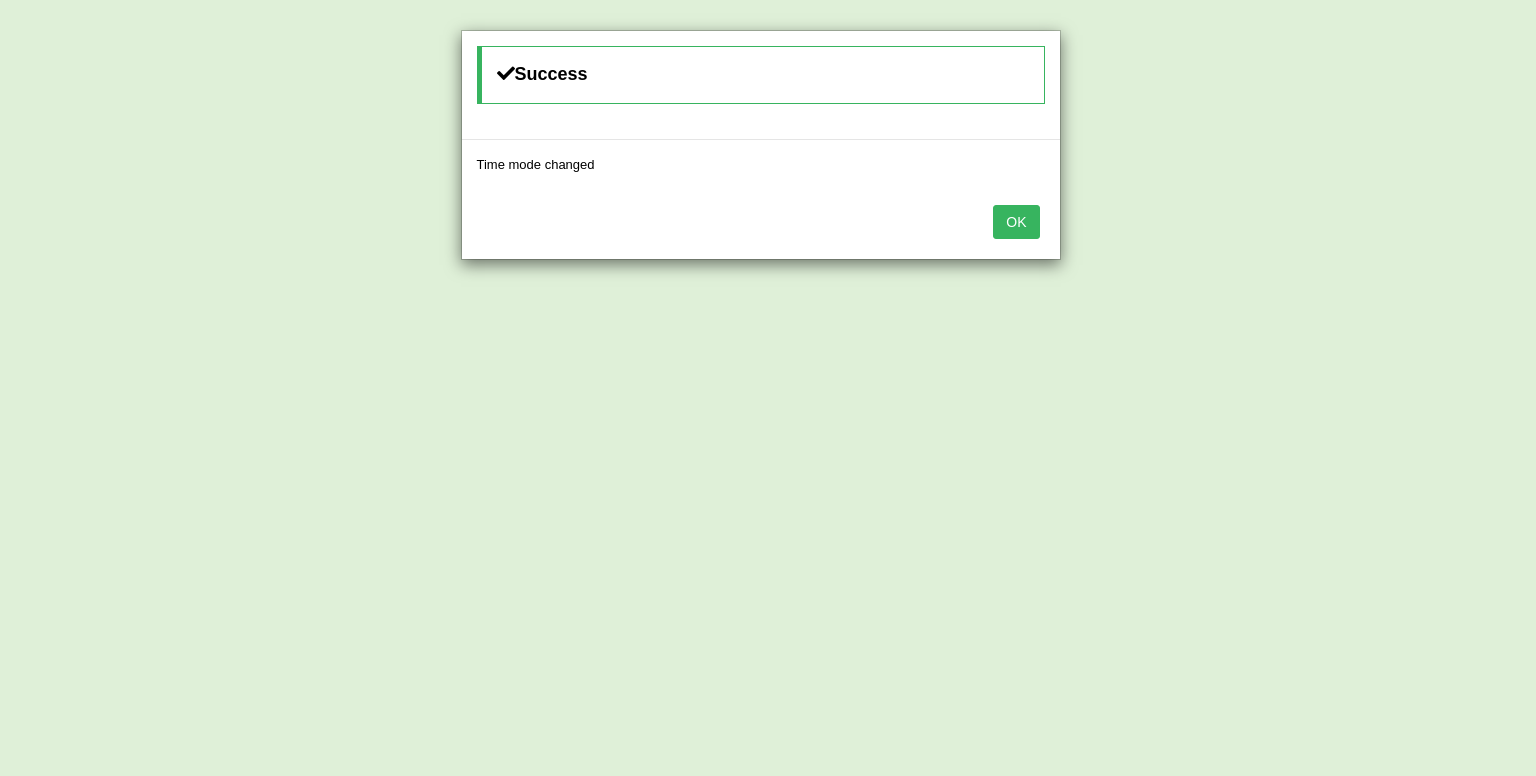 click on "OK" at bounding box center (1016, 222) 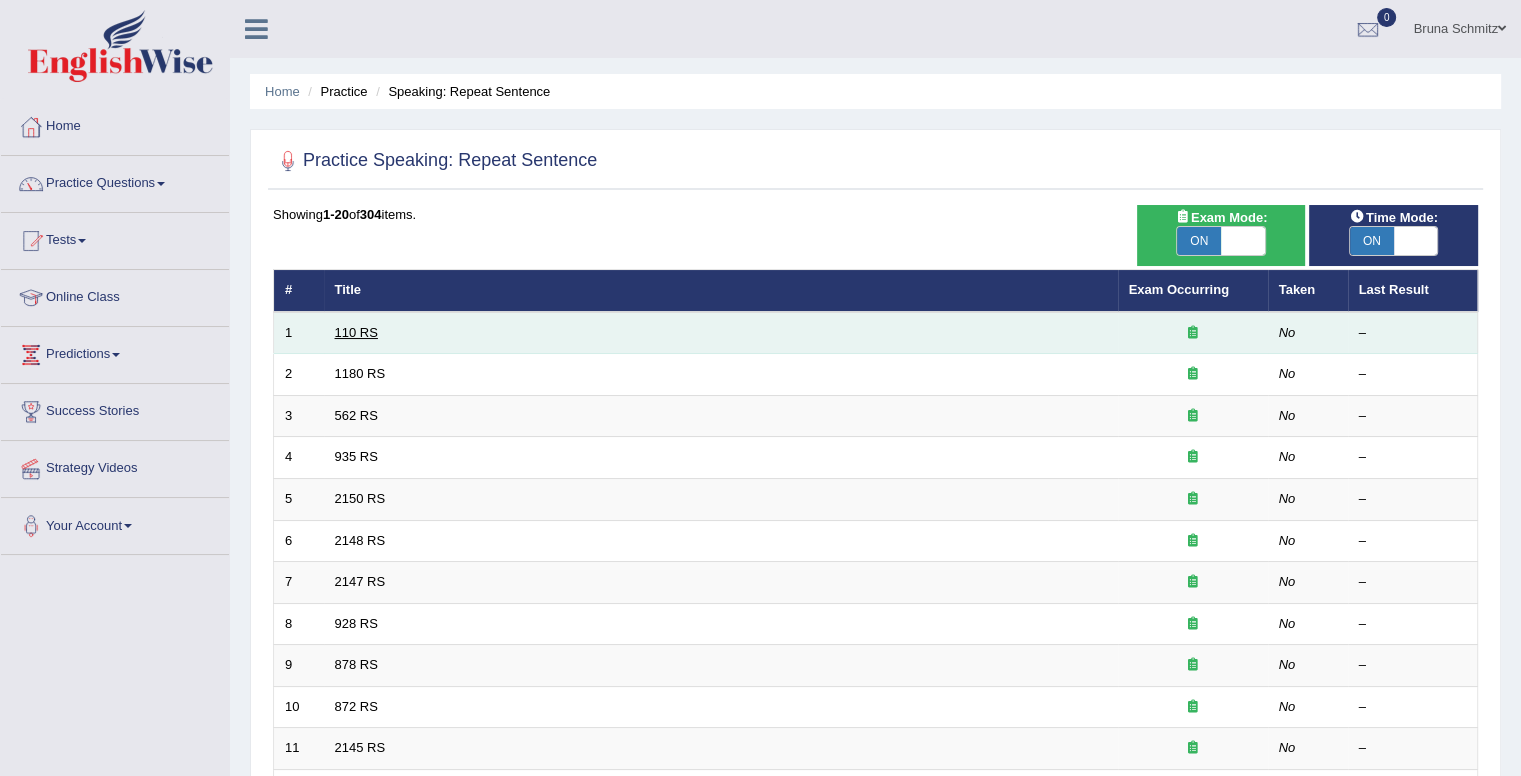 click on "110 RS" at bounding box center (356, 332) 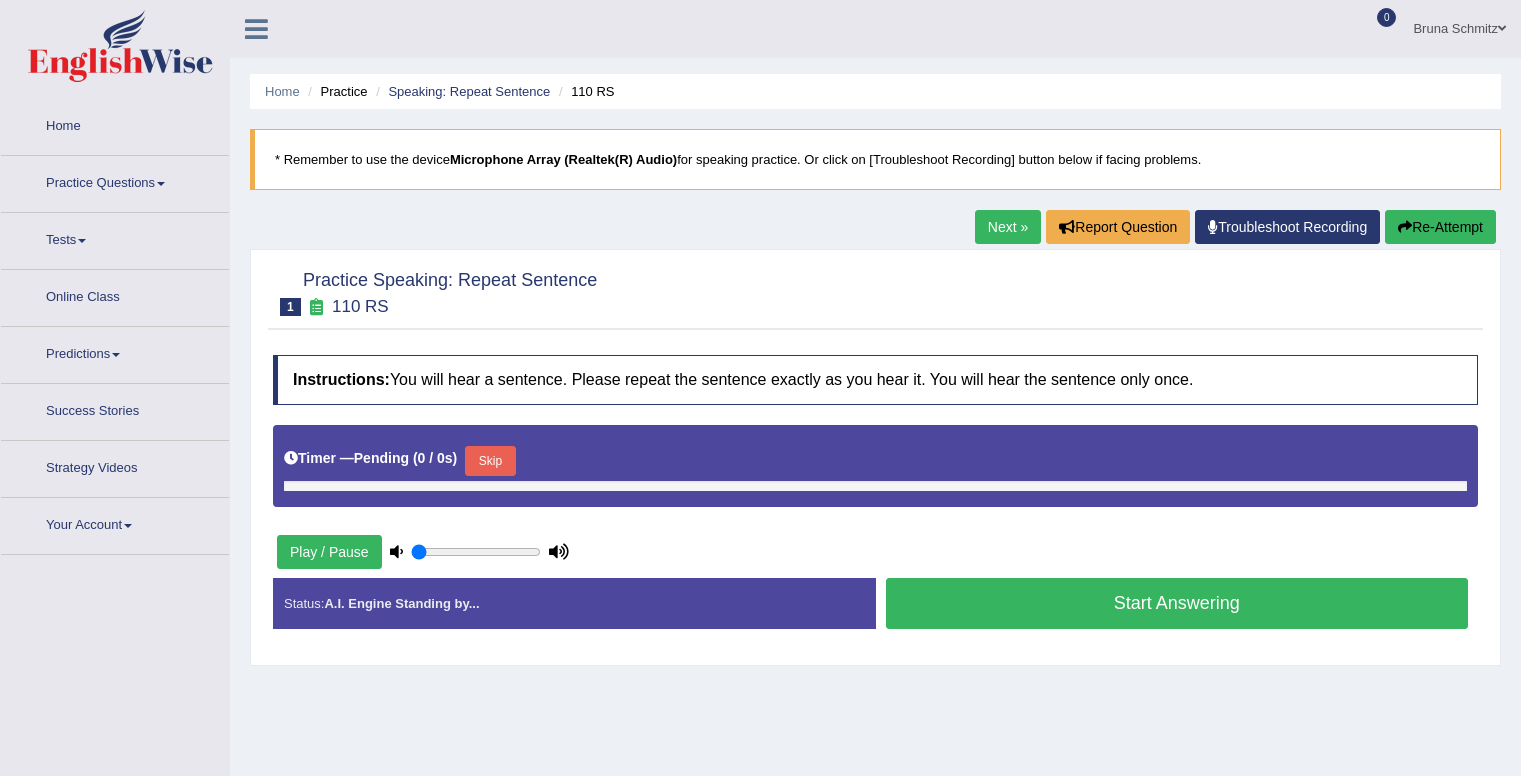 scroll, scrollTop: 0, scrollLeft: 0, axis: both 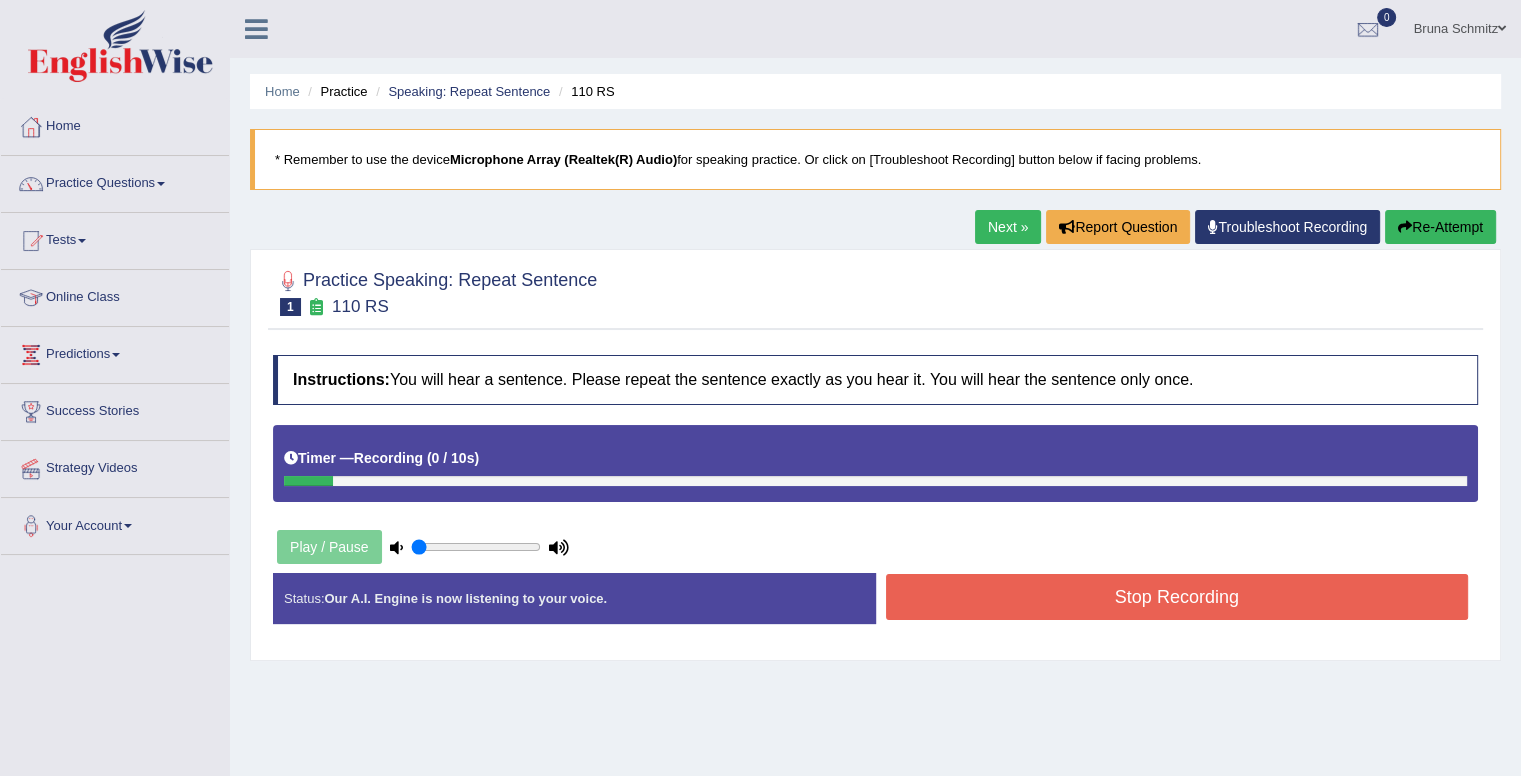 click at bounding box center [875, 291] 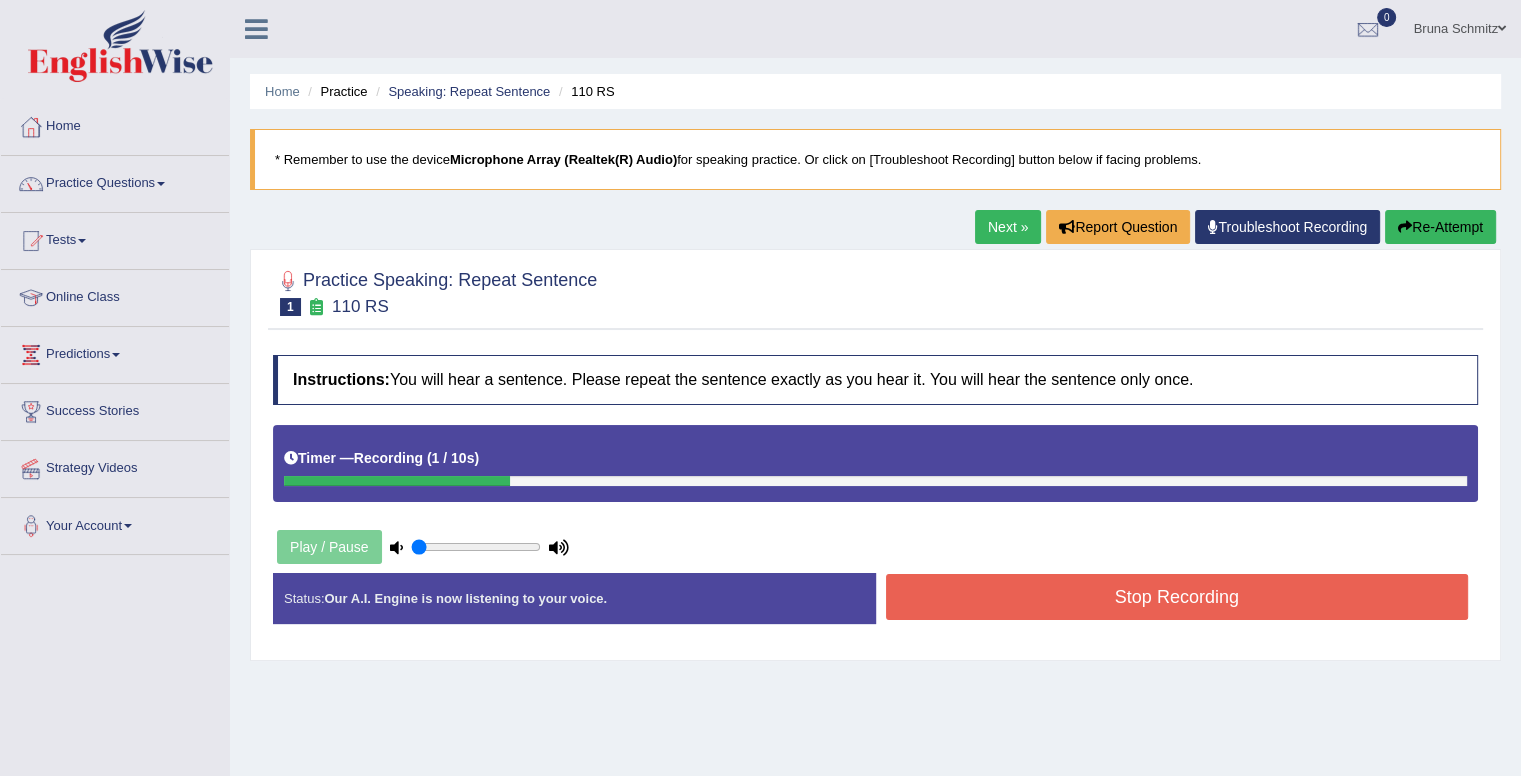 click on "Re-Attempt" at bounding box center [1440, 227] 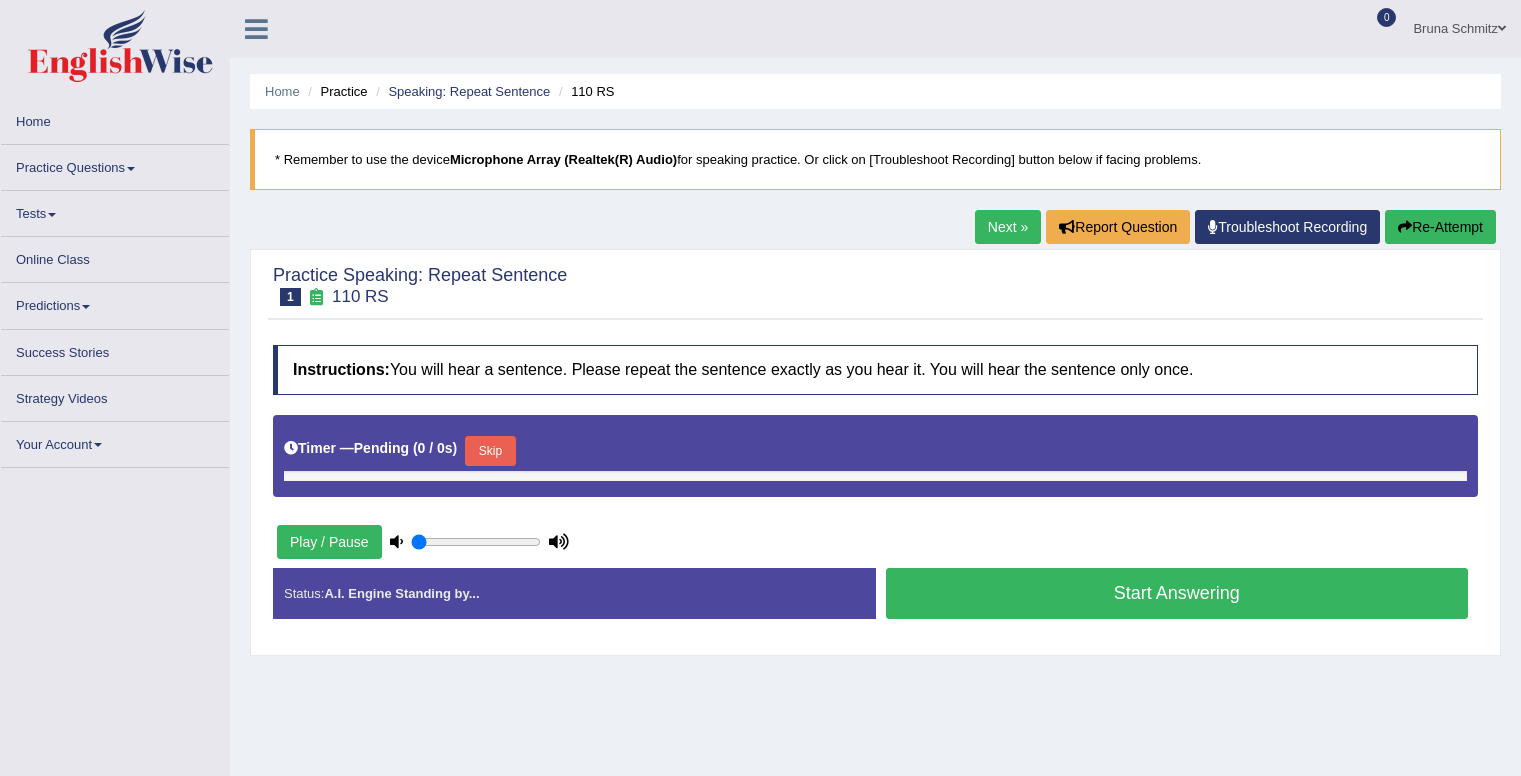 scroll, scrollTop: 0, scrollLeft: 0, axis: both 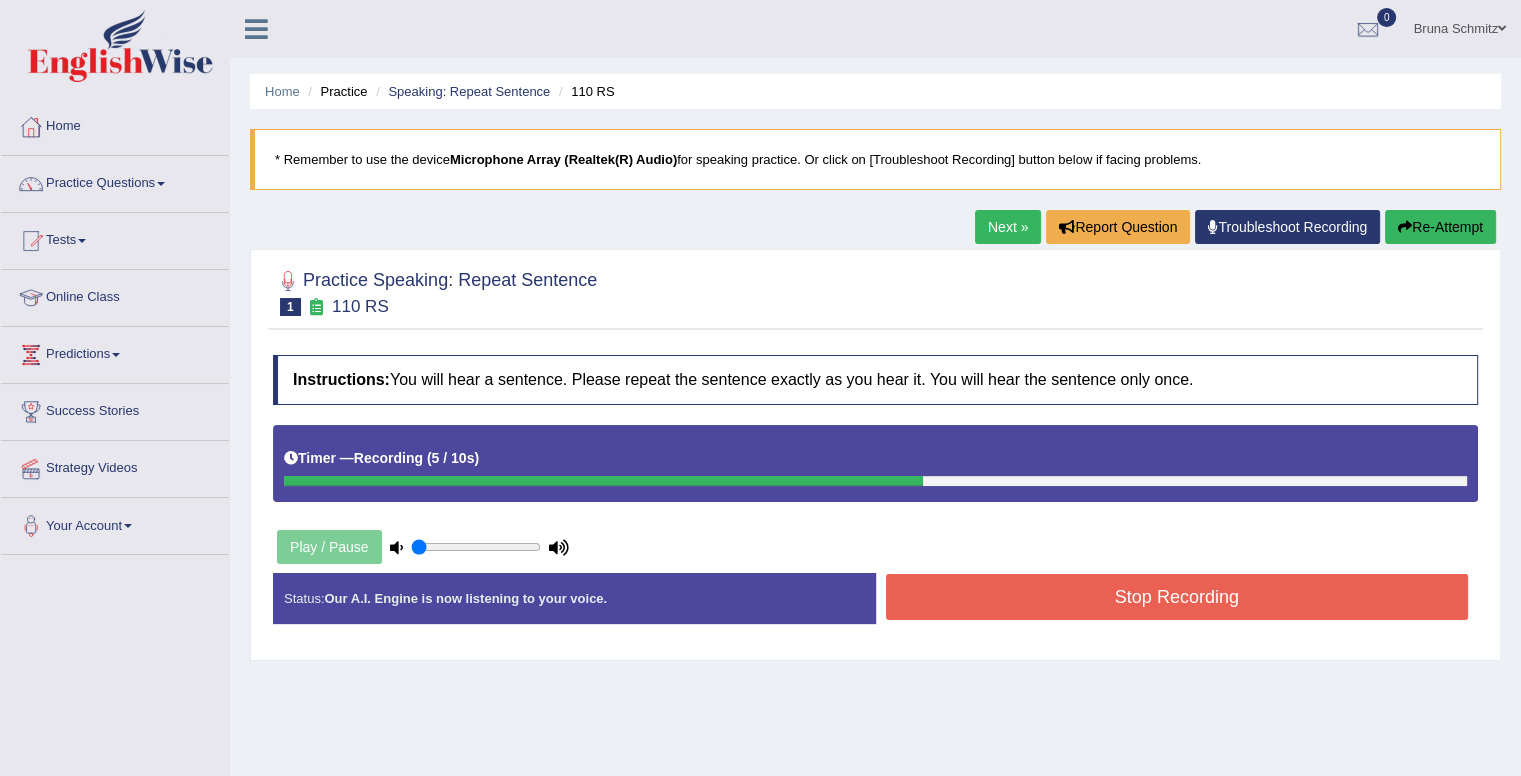 click on "Re-Attempt" at bounding box center (1440, 227) 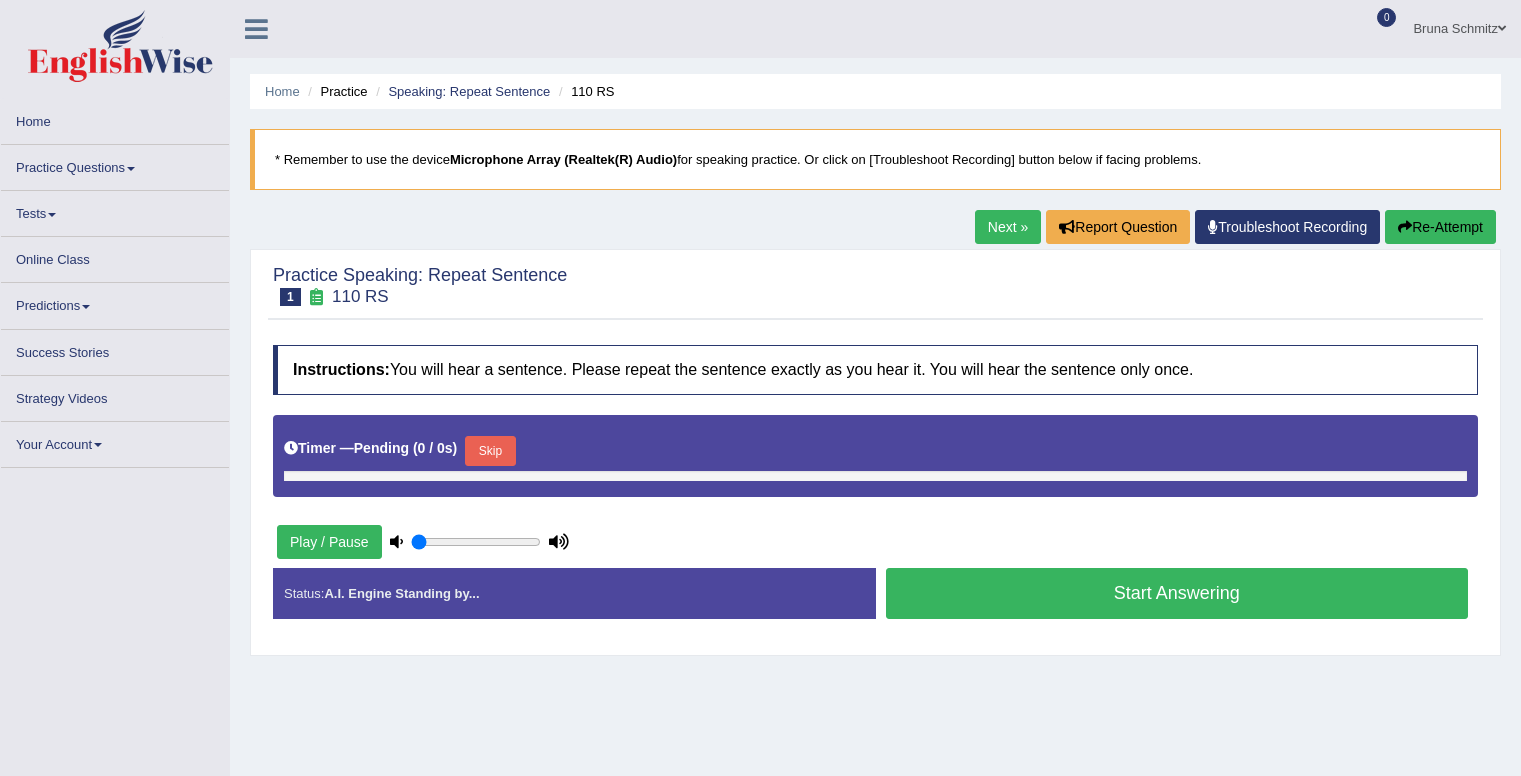 scroll, scrollTop: 0, scrollLeft: 0, axis: both 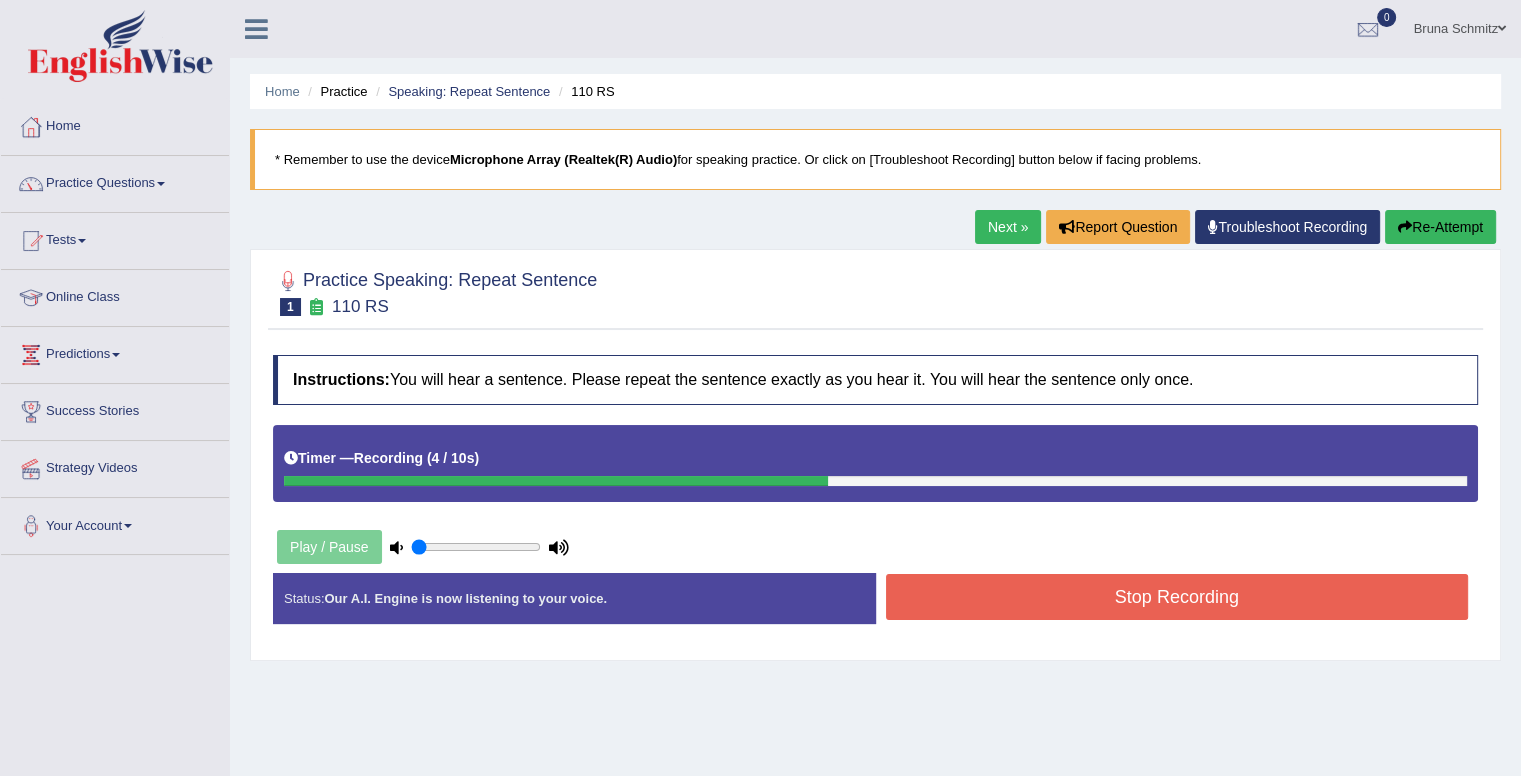 click on "Stop Recording" at bounding box center (1177, 597) 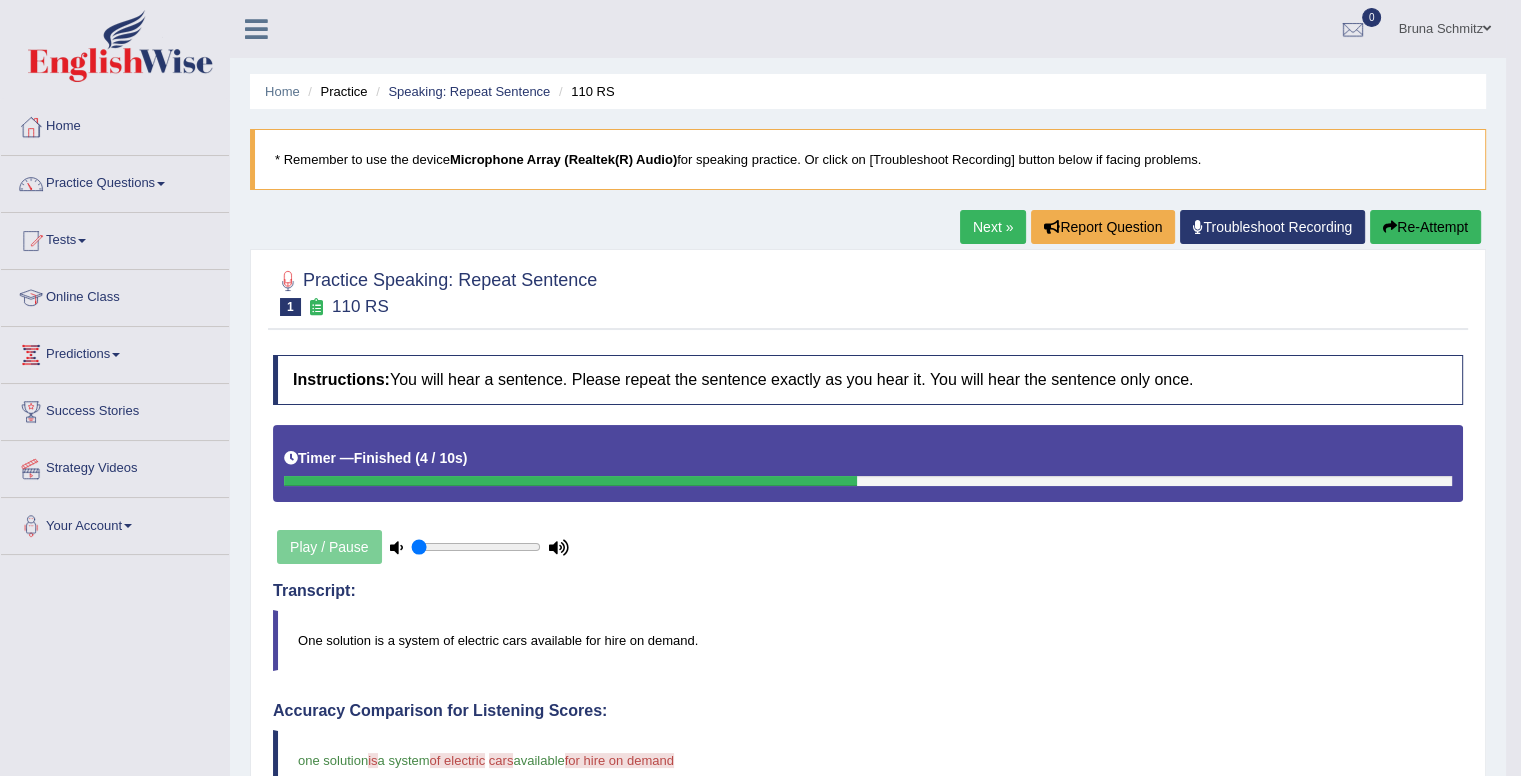 click on "One solution is a system of electric cars available for hire on demand." at bounding box center [868, 640] 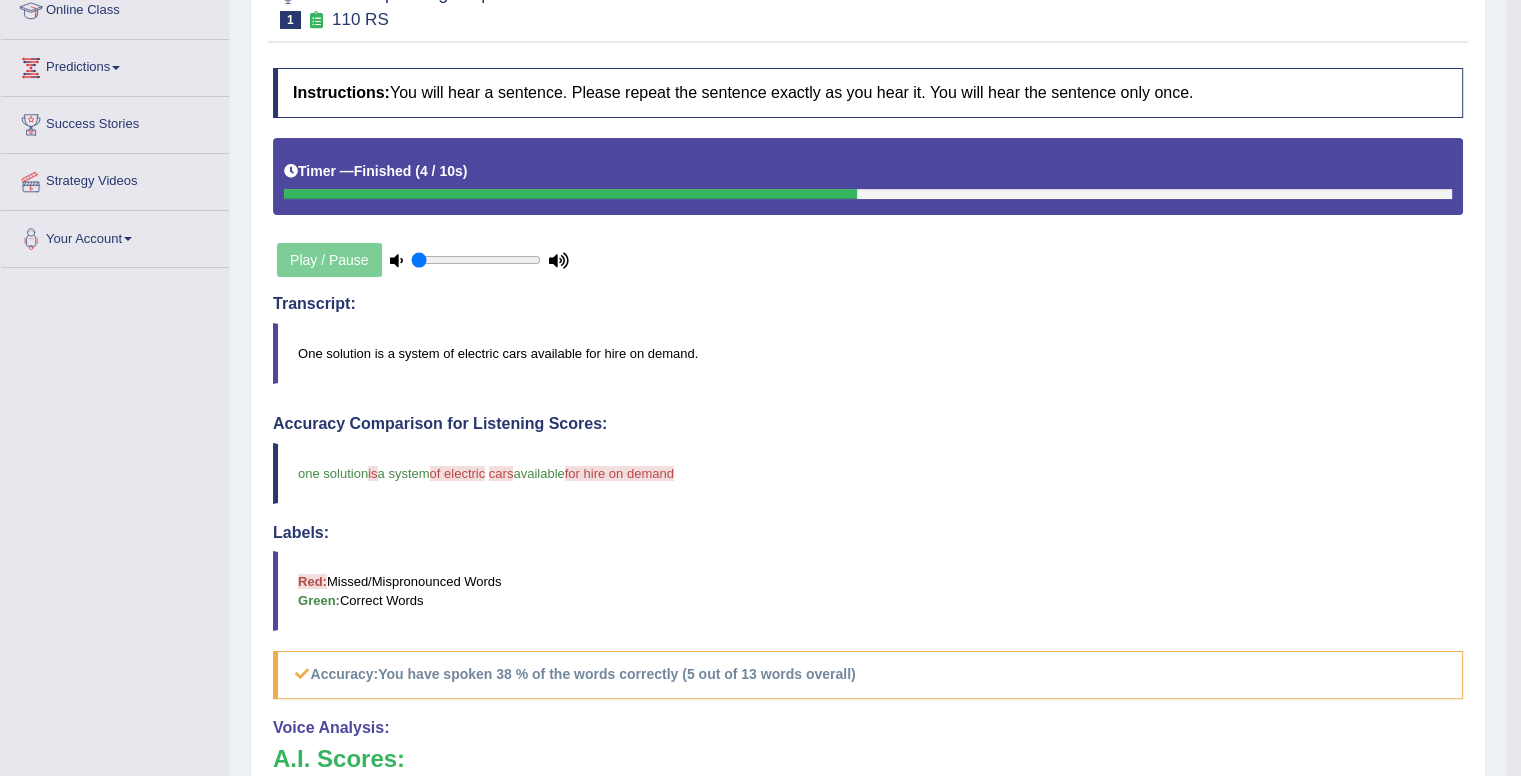 scroll, scrollTop: 120, scrollLeft: 0, axis: vertical 